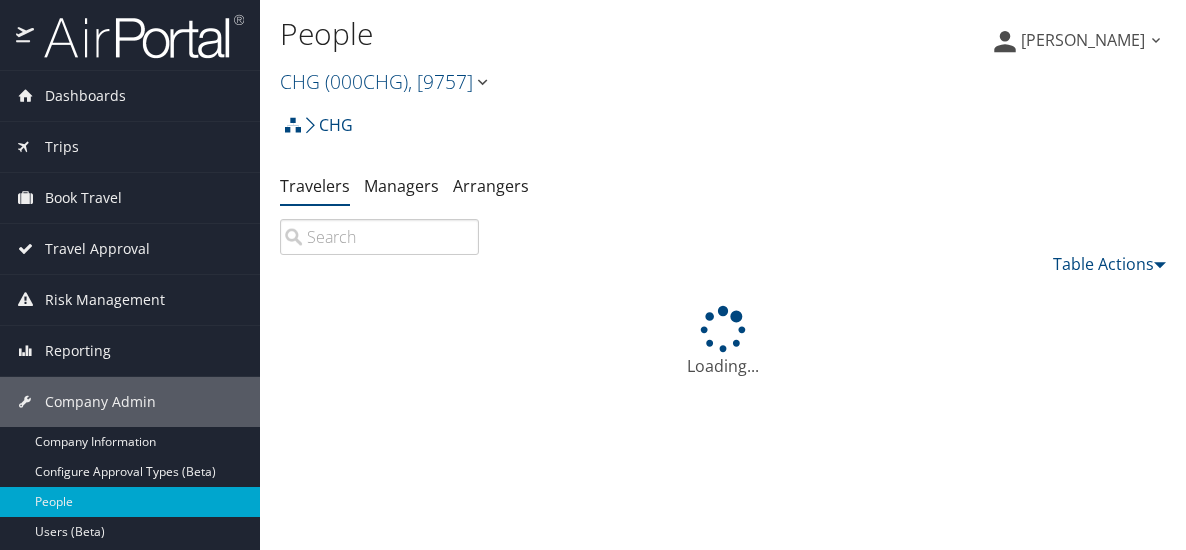 scroll, scrollTop: 0, scrollLeft: 0, axis: both 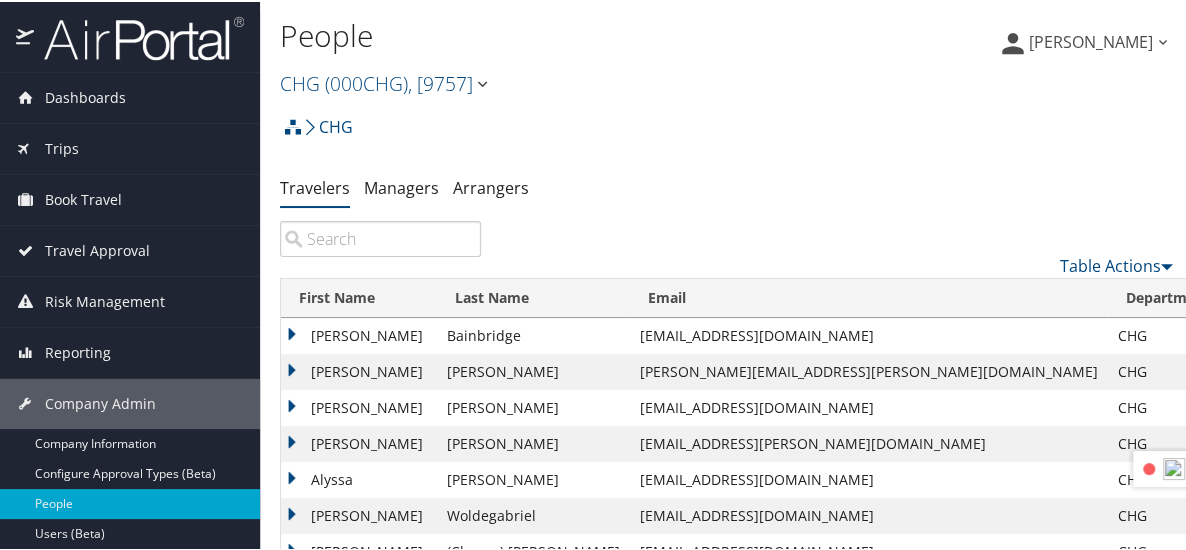 click at bounding box center [380, 237] 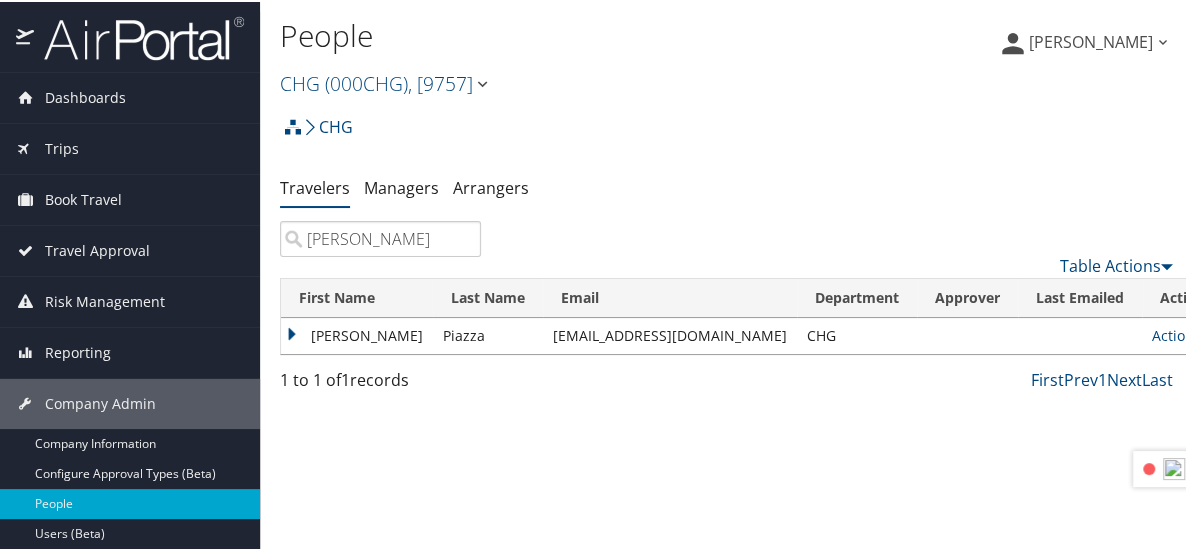 type on "david piazza" 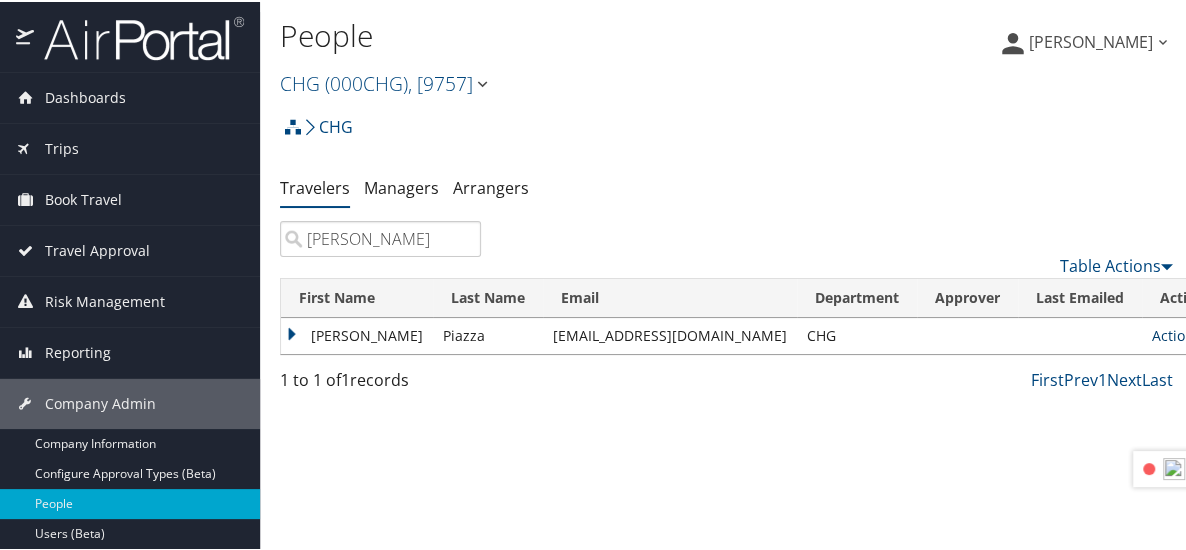click on "Actions" at bounding box center [1181, 333] 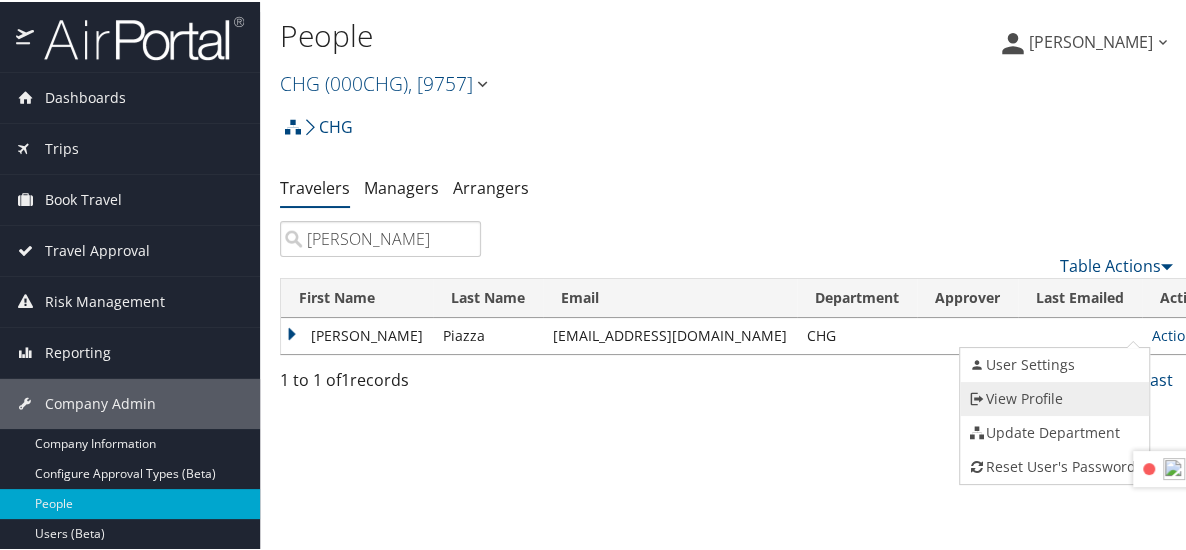click on "View Profile" at bounding box center (1052, 397) 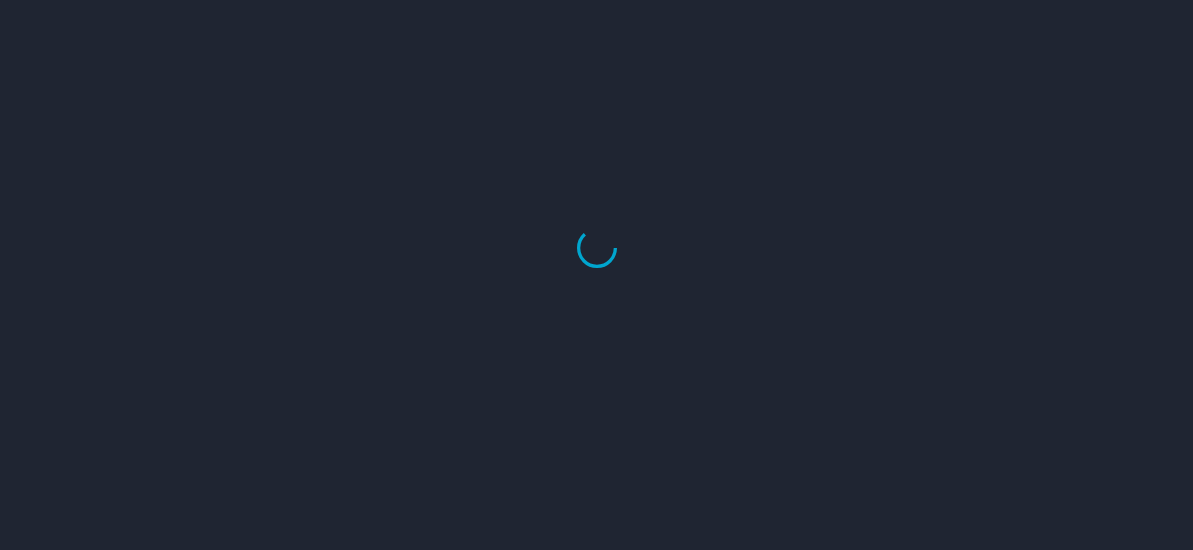 scroll, scrollTop: 0, scrollLeft: 0, axis: both 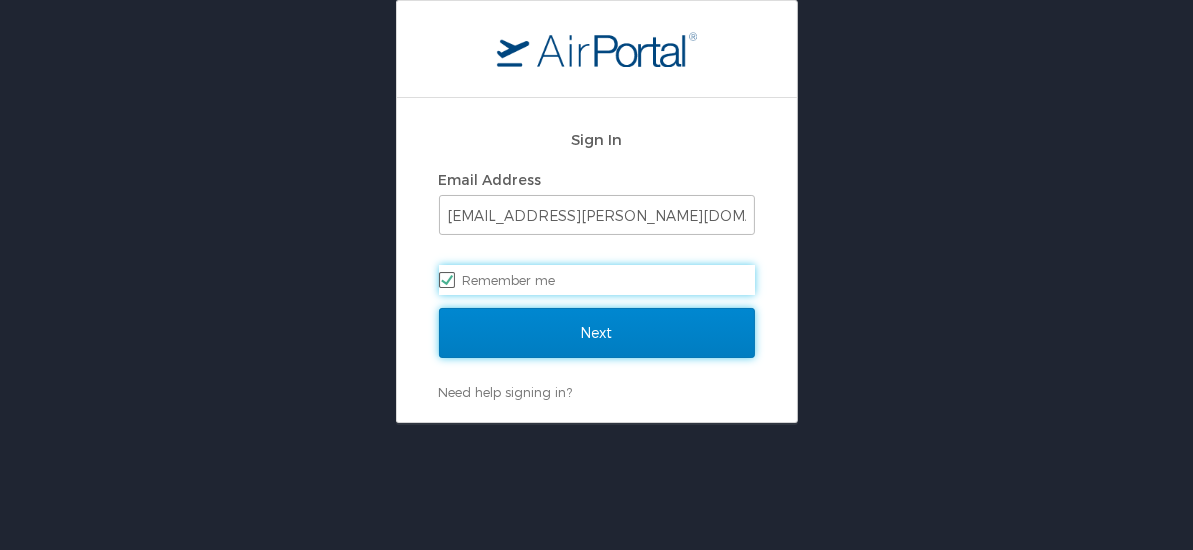 click on "Next" at bounding box center [597, 333] 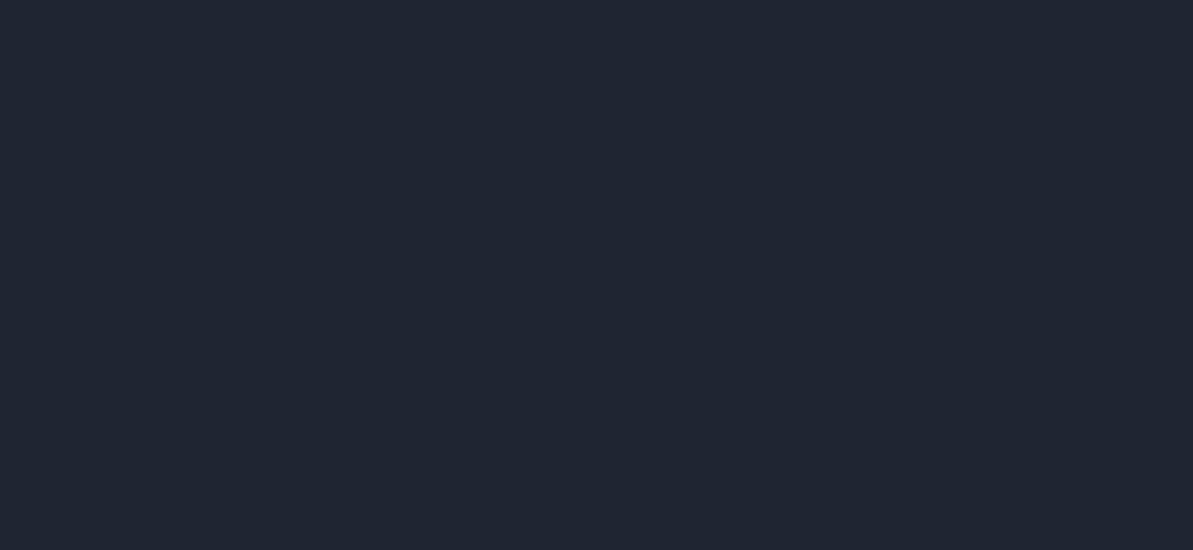 scroll, scrollTop: 0, scrollLeft: 0, axis: both 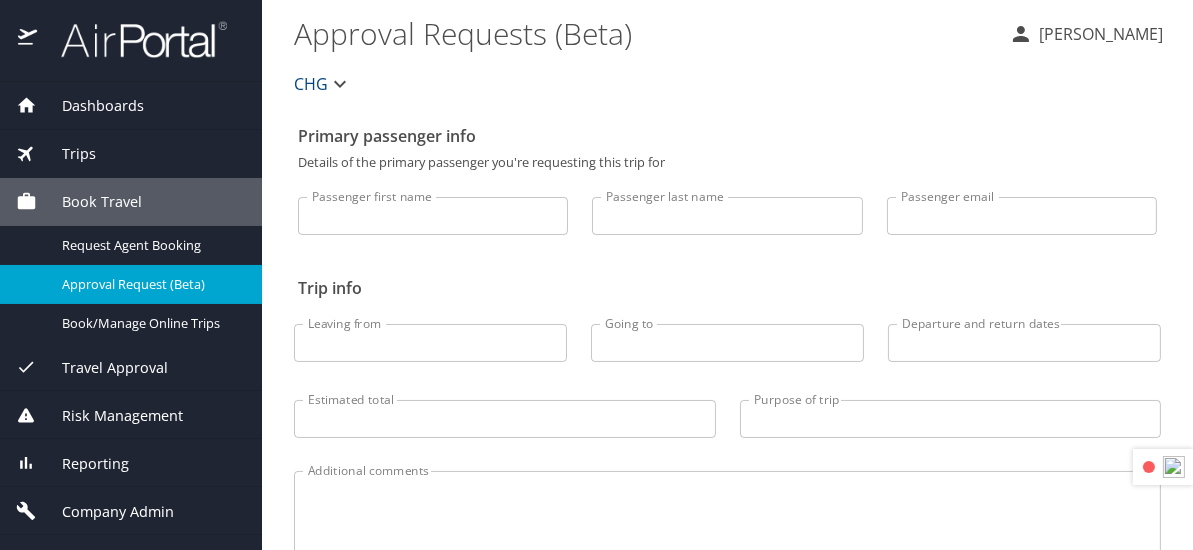 click on "Passenger first name" at bounding box center [433, 216] 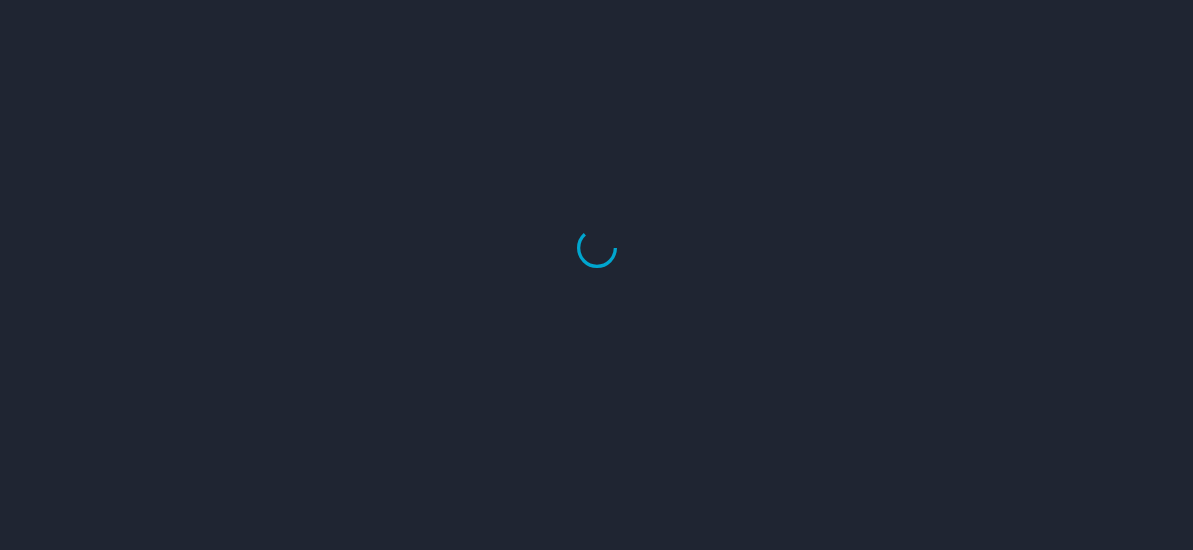 scroll, scrollTop: 0, scrollLeft: 0, axis: both 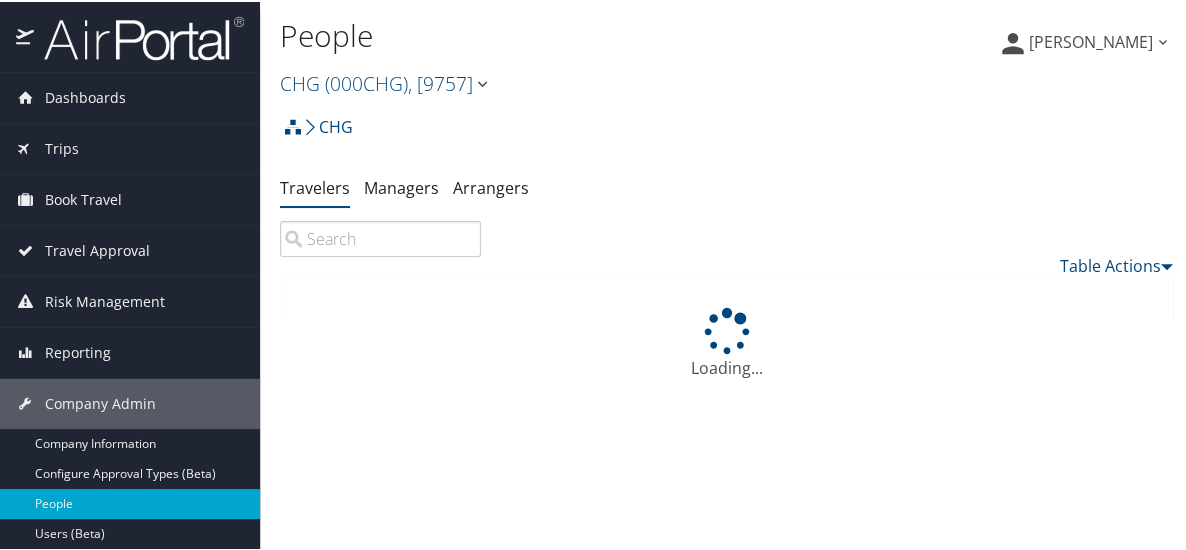 click at bounding box center [380, 237] 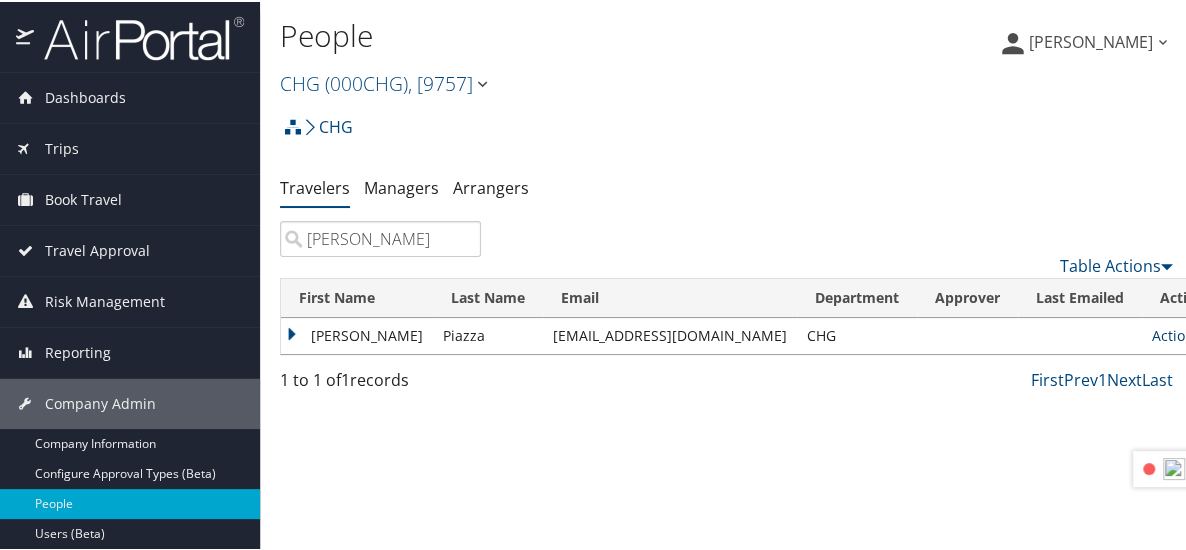 type on "david piazza" 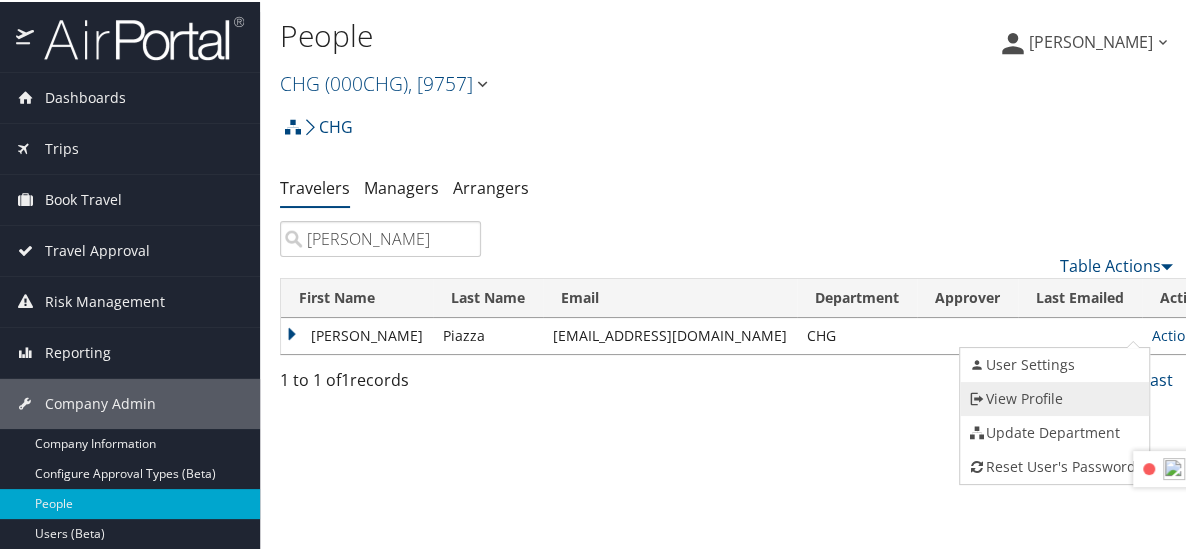 click on "View Profile" at bounding box center (1052, 397) 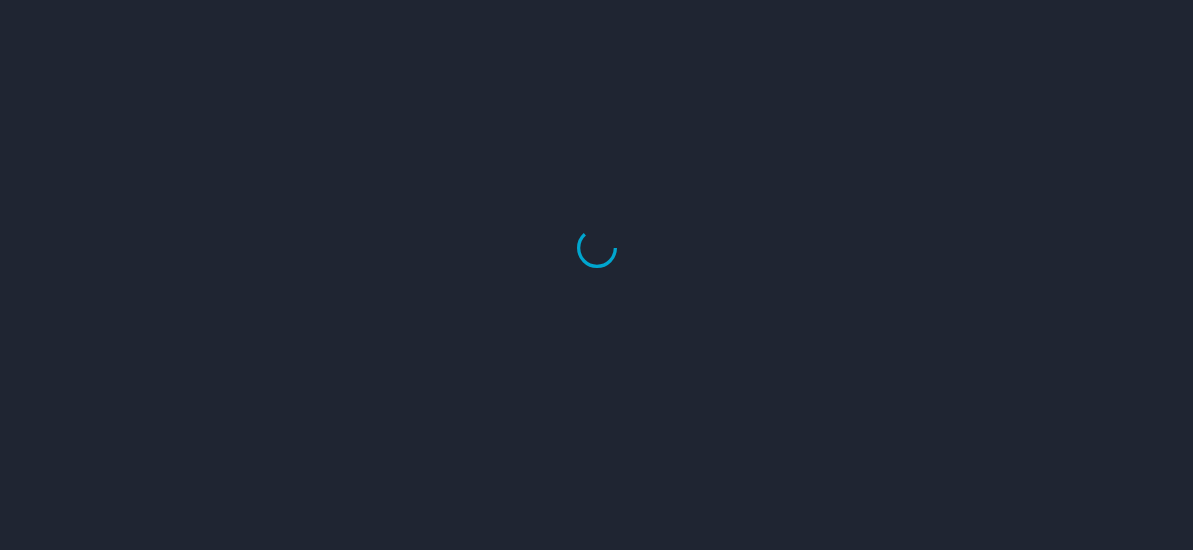scroll, scrollTop: 0, scrollLeft: 0, axis: both 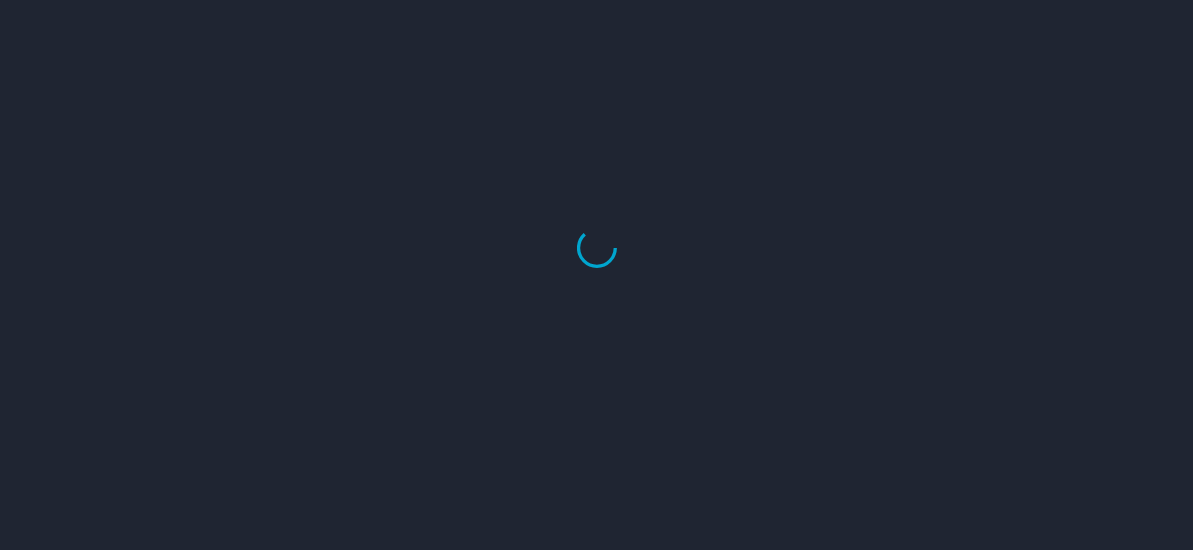 select on "US" 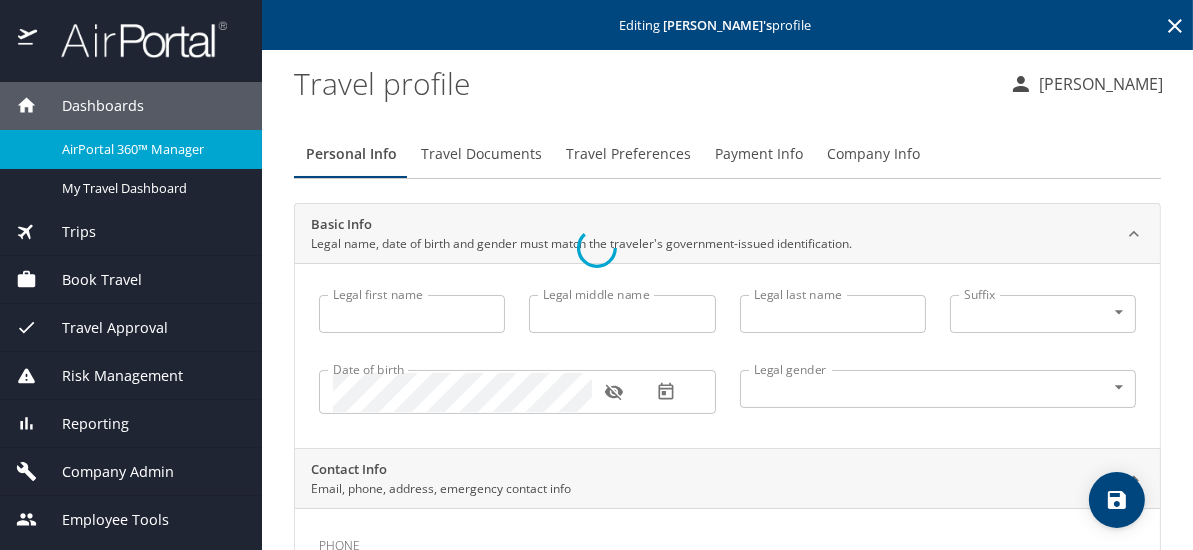 type on "David" 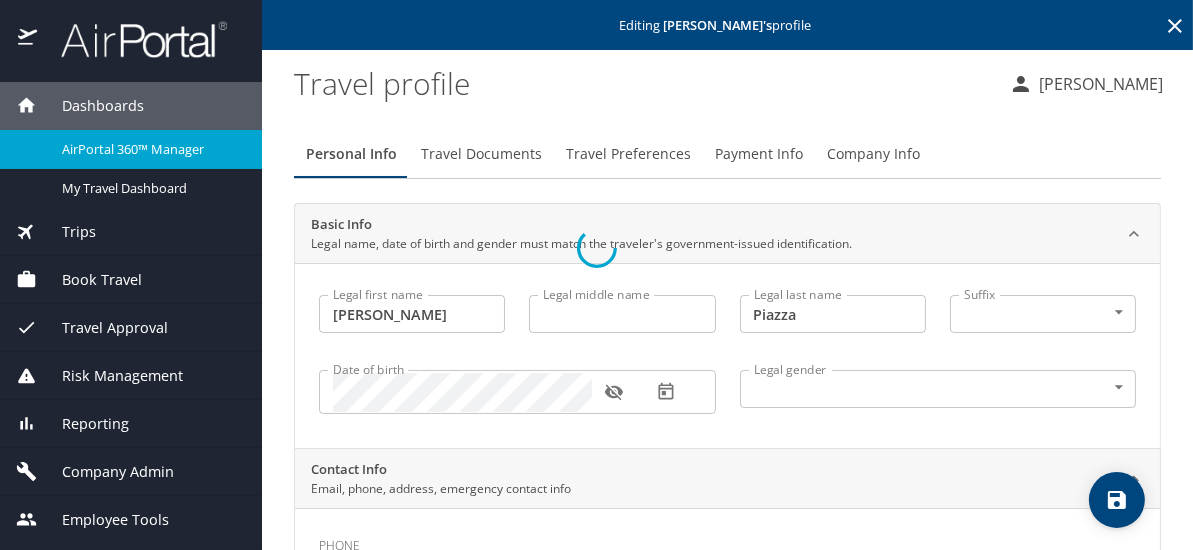 select on "US" 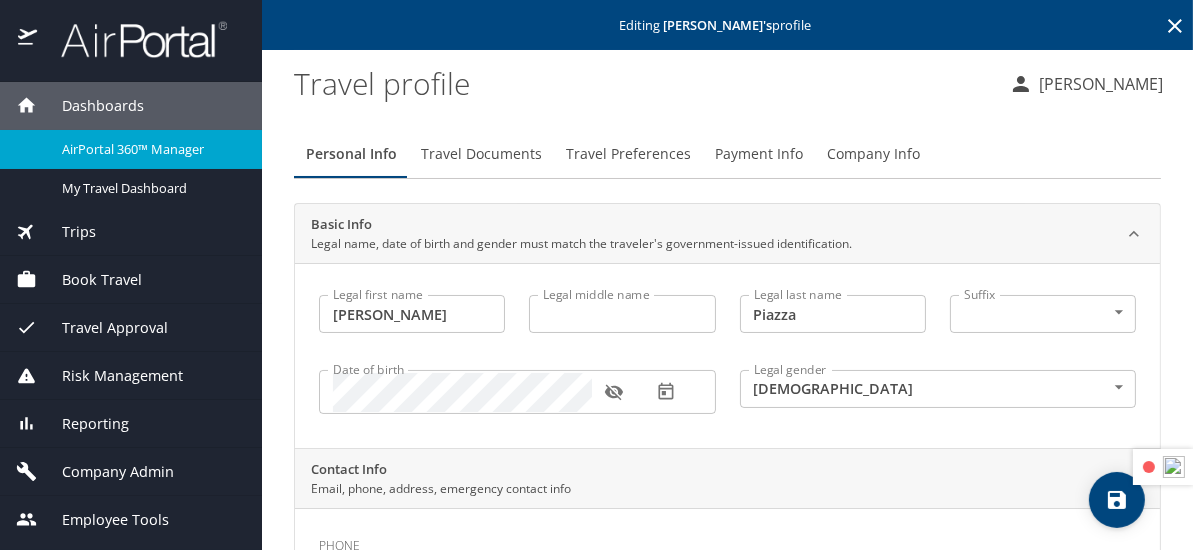 click on "Legal middle name" at bounding box center [622, 314] 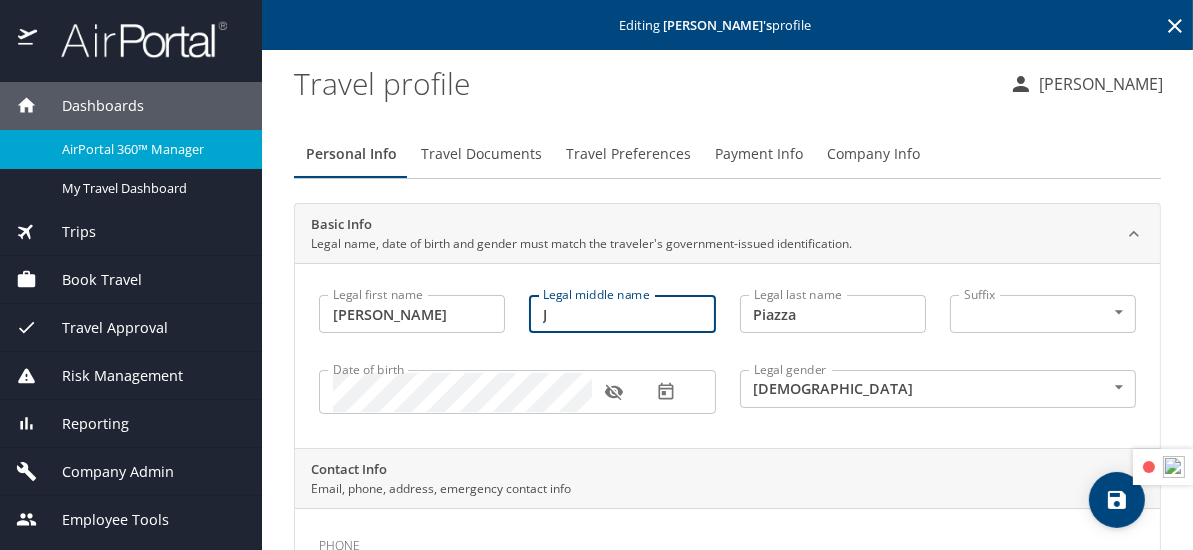click at bounding box center [0, 563] 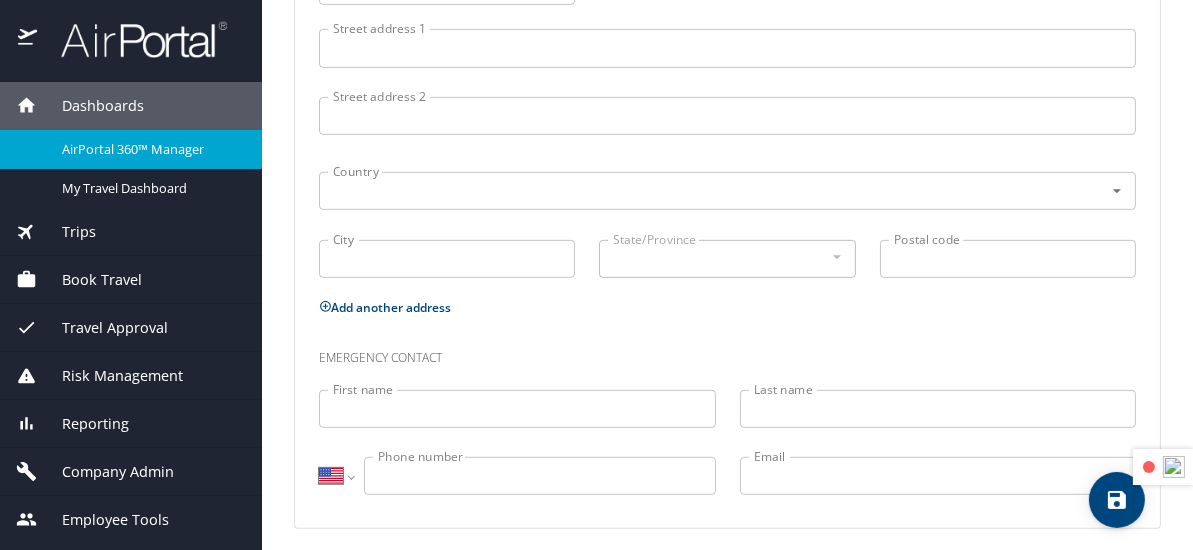 scroll, scrollTop: 903, scrollLeft: 0, axis: vertical 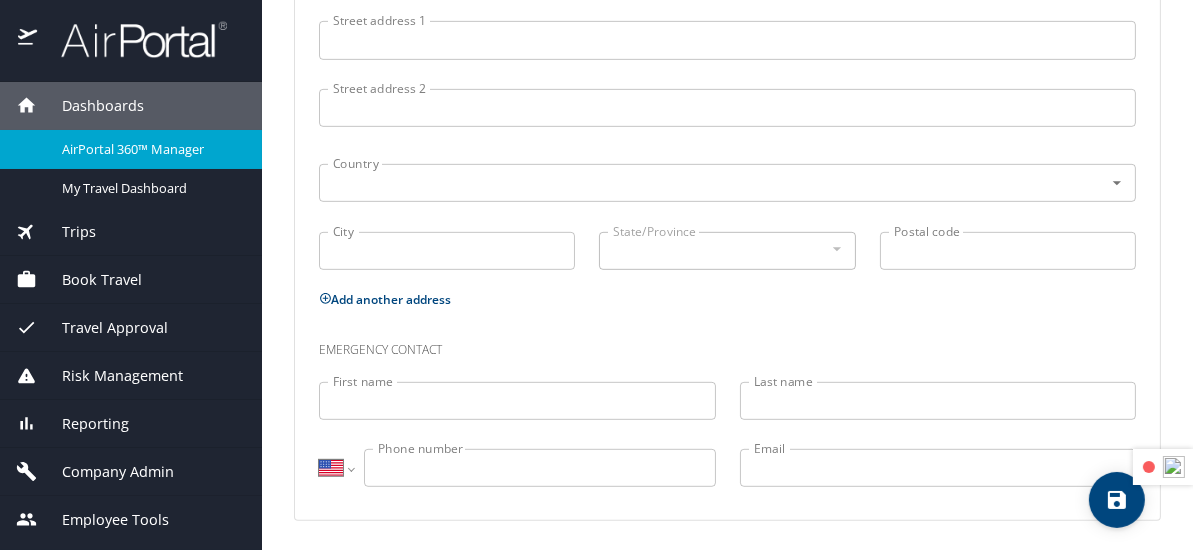 type on "J" 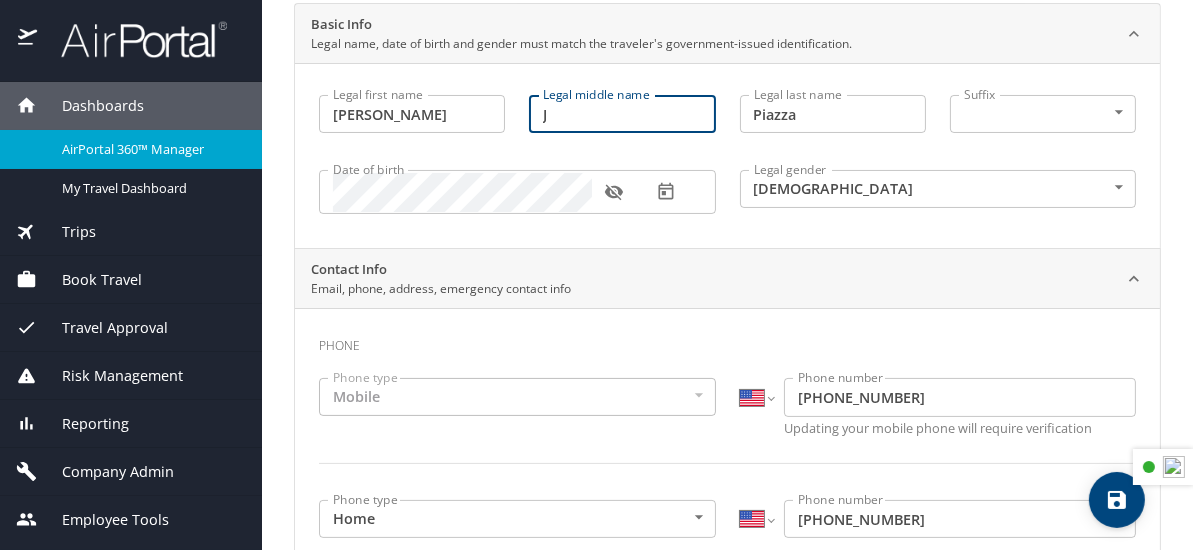 scroll, scrollTop: 0, scrollLeft: 0, axis: both 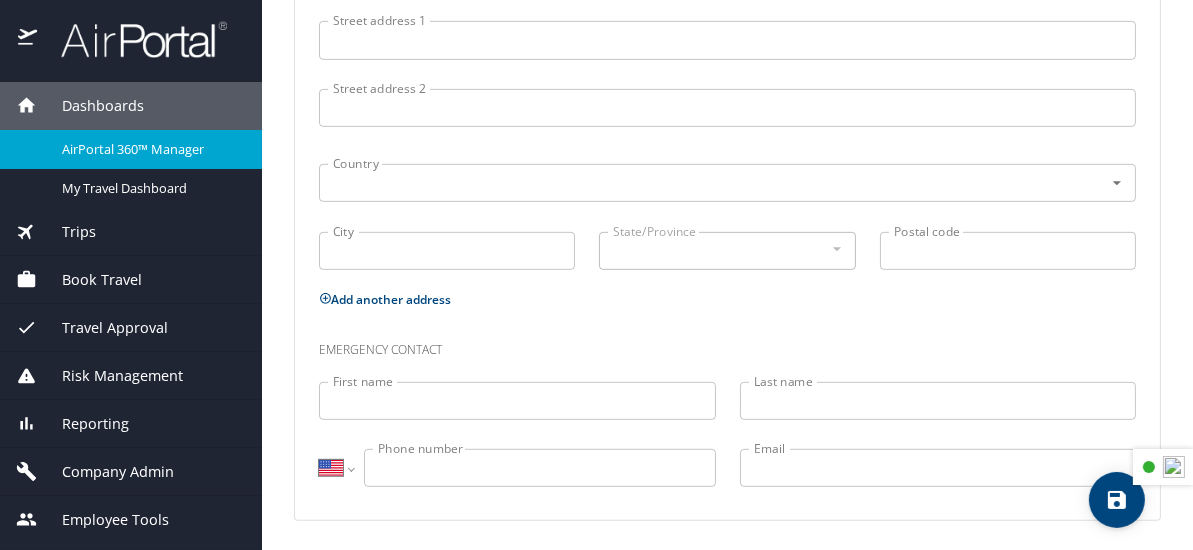 click on "Emergency contact" at bounding box center [727, 343] 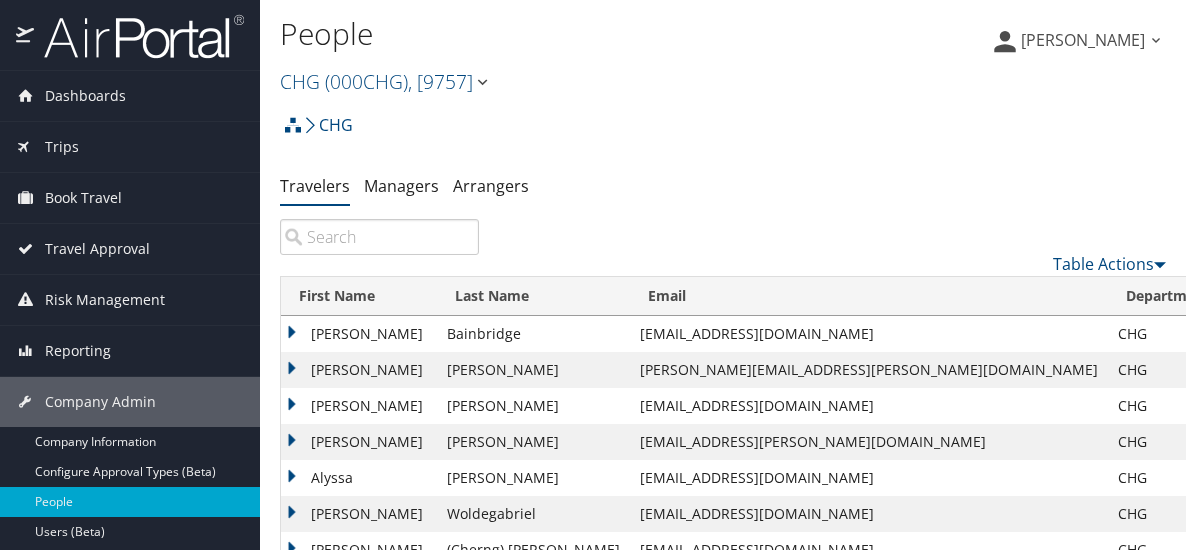 scroll, scrollTop: 0, scrollLeft: 0, axis: both 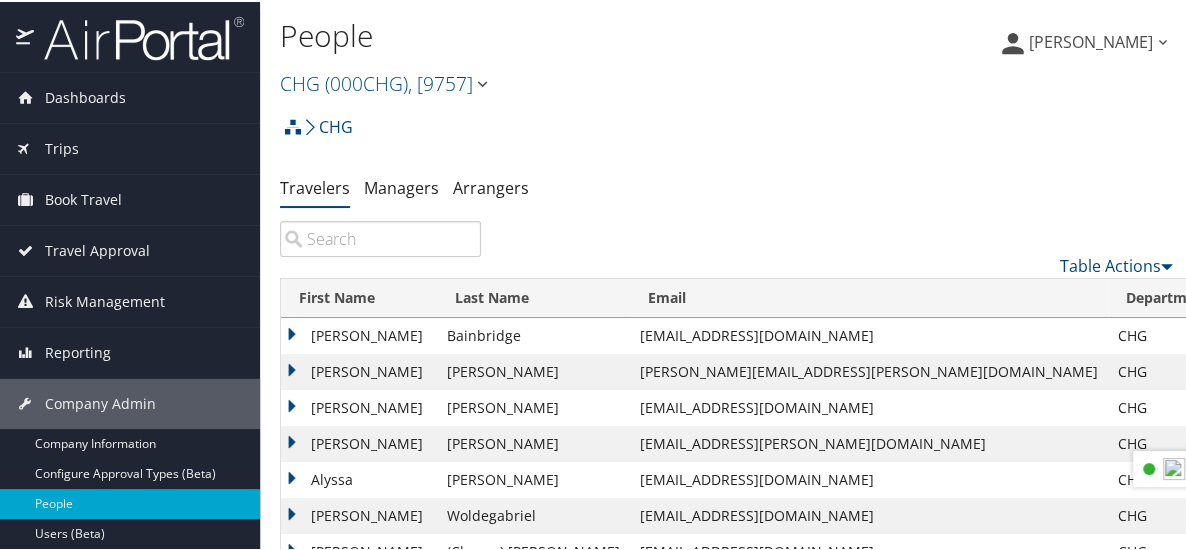 click at bounding box center [380, 237] 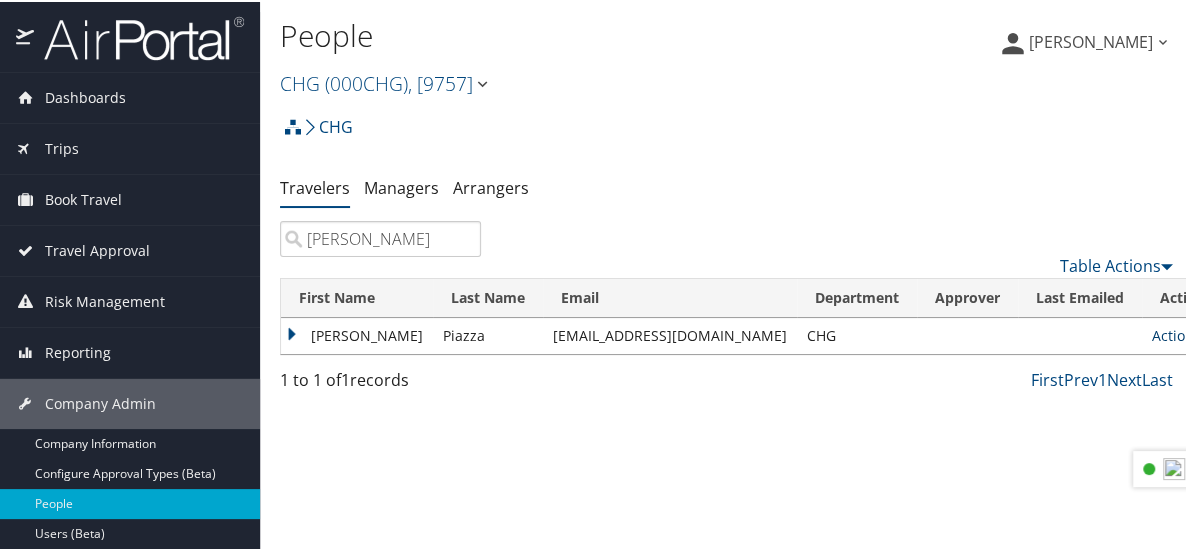 type on "DAVID PIAZZA" 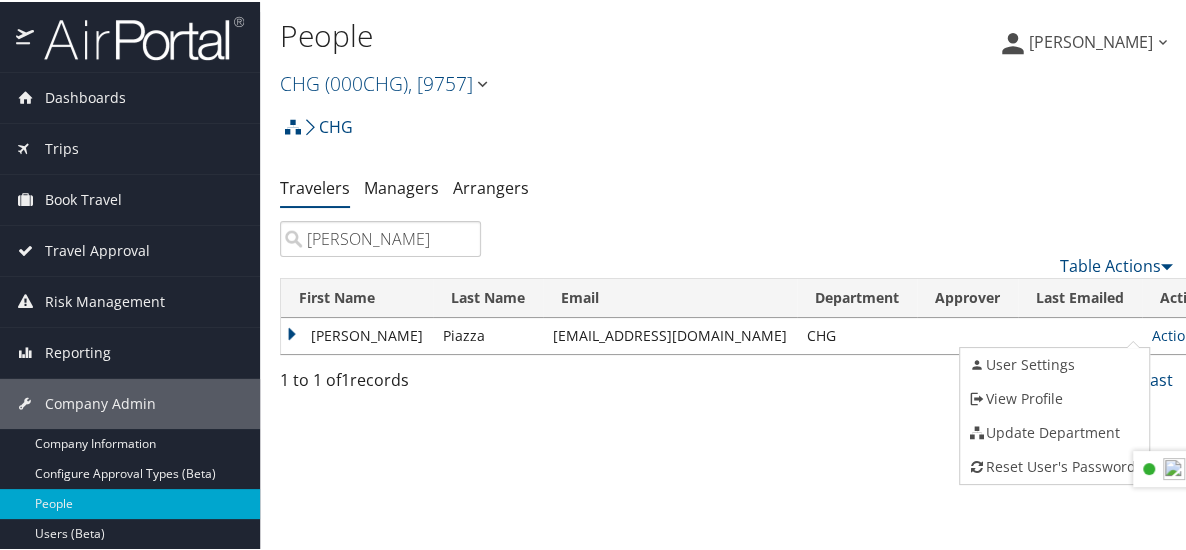 click on "View Profile" at bounding box center [1052, 397] 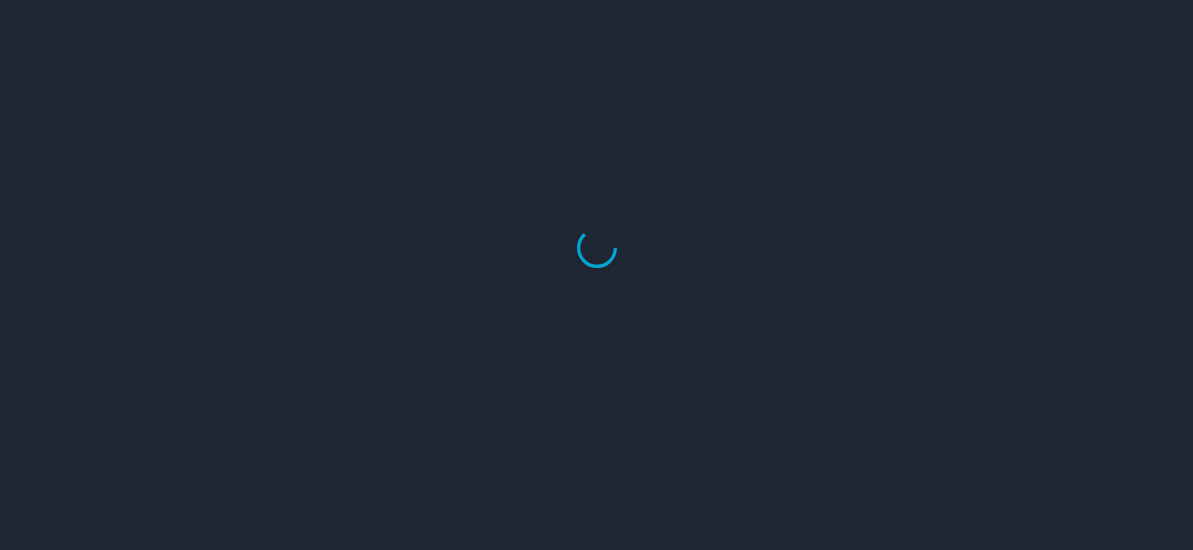 scroll, scrollTop: 0, scrollLeft: 0, axis: both 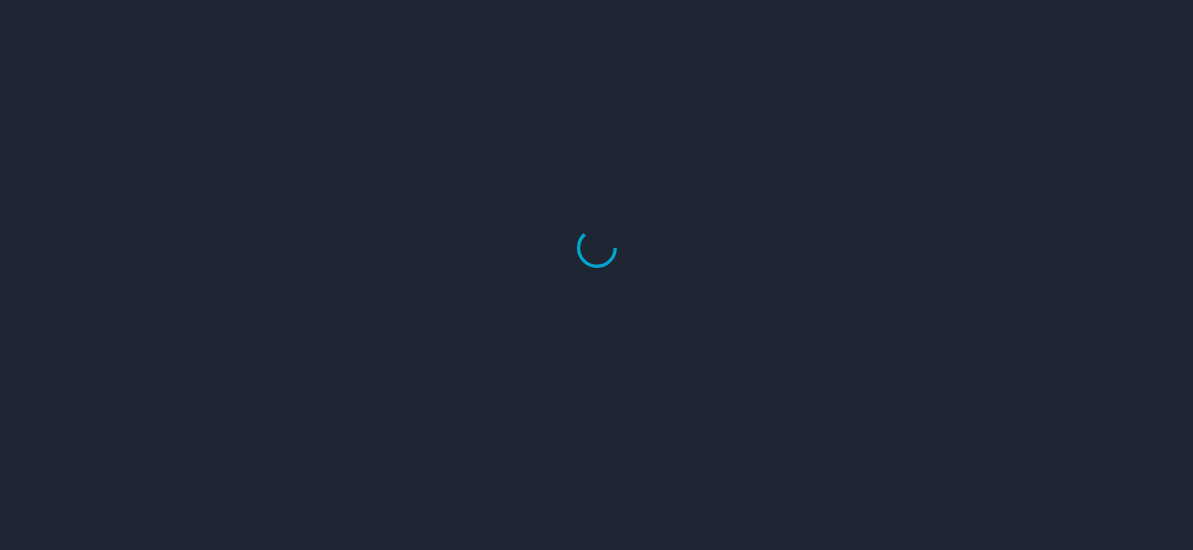 select on "US" 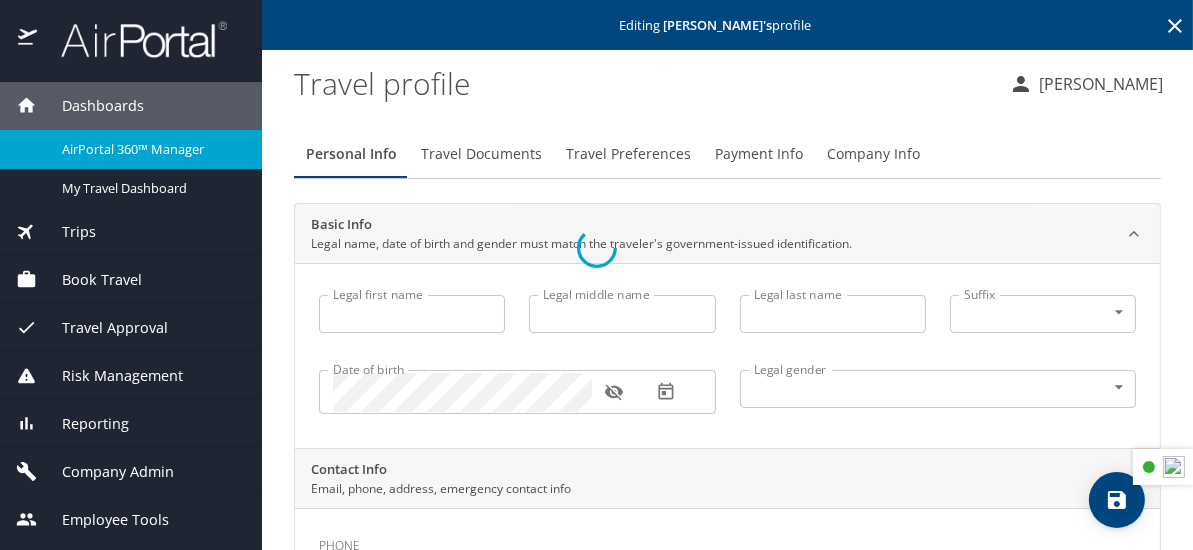 select on "US" 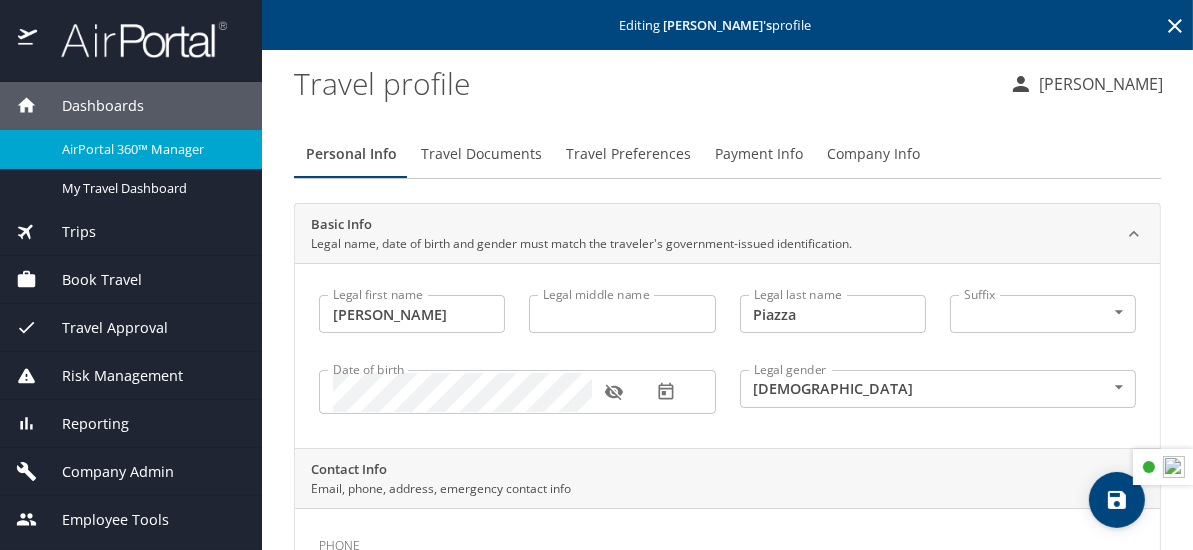 type on "[PERSON_NAME]" 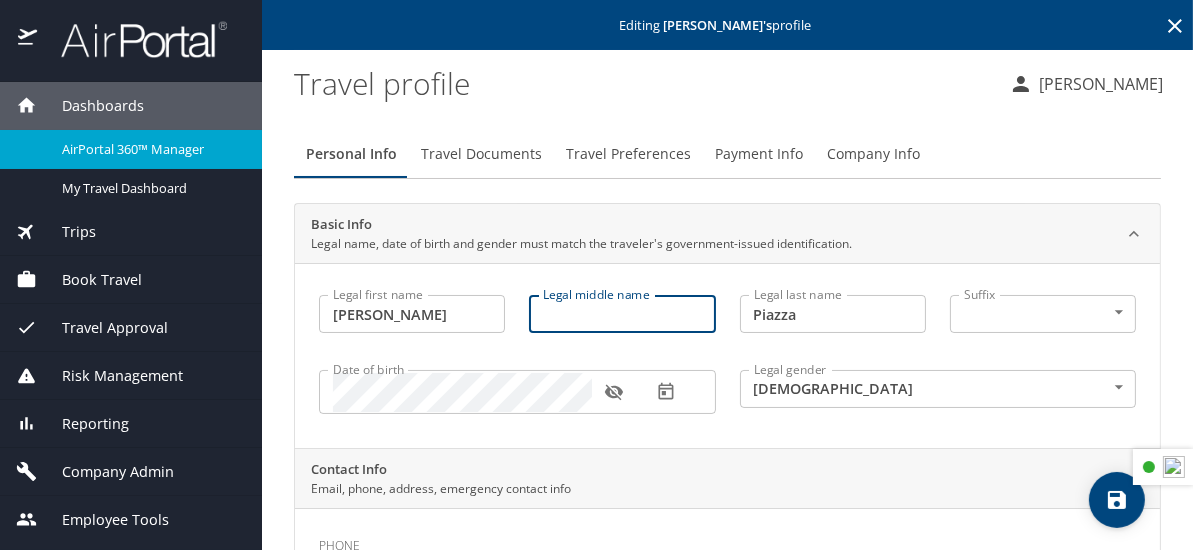 click on "Legal middle name" at bounding box center (622, 314) 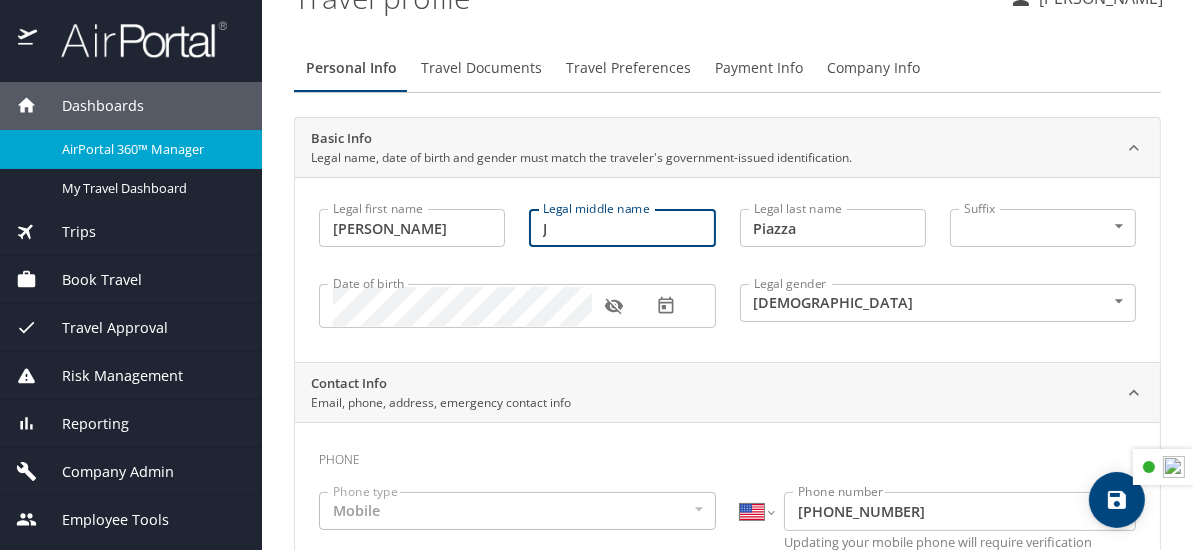 scroll, scrollTop: 200, scrollLeft: 0, axis: vertical 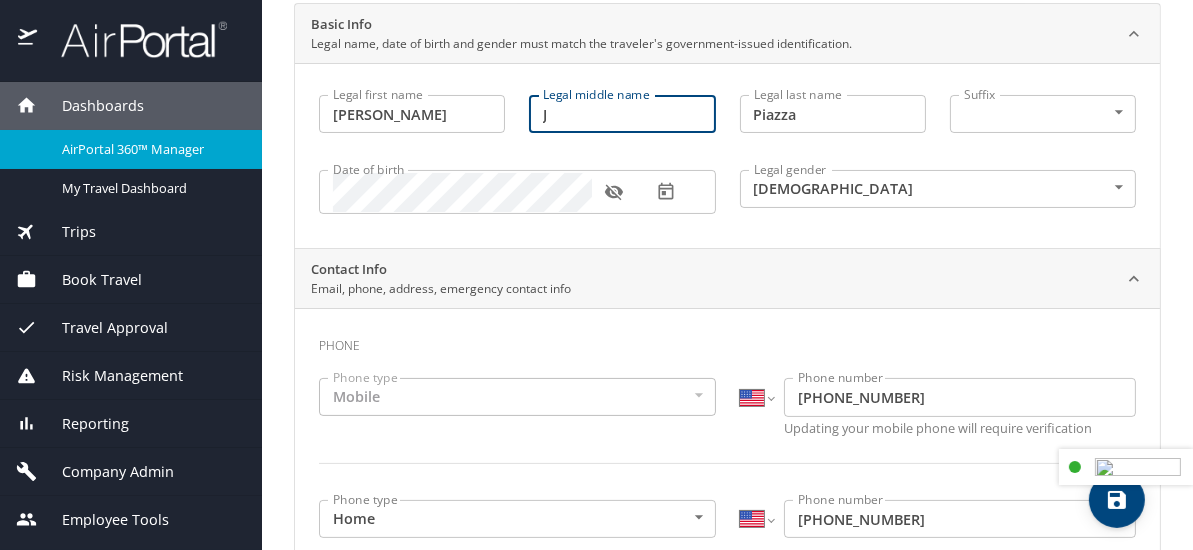 type on "J" 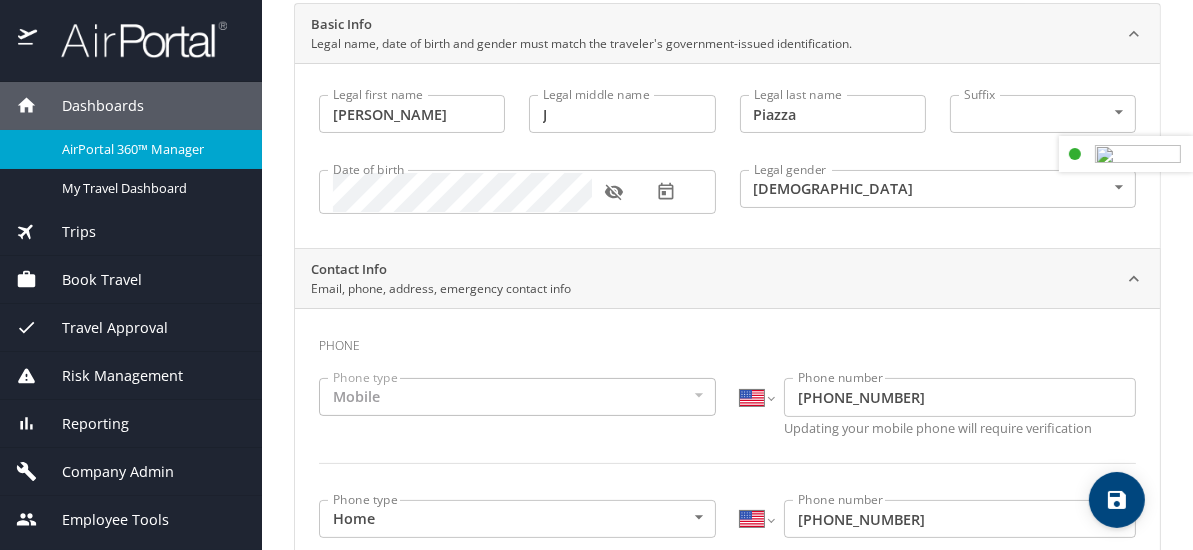 drag, startPoint x: 1148, startPoint y: 464, endPoint x: 1107, endPoint y: 145, distance: 321.624 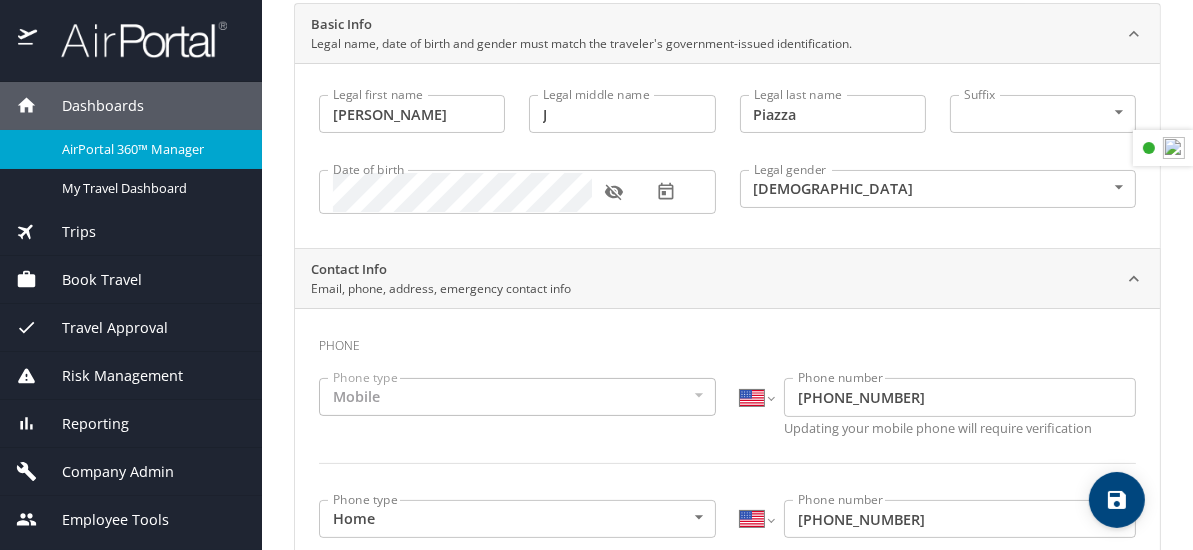 click at bounding box center (0, 563) 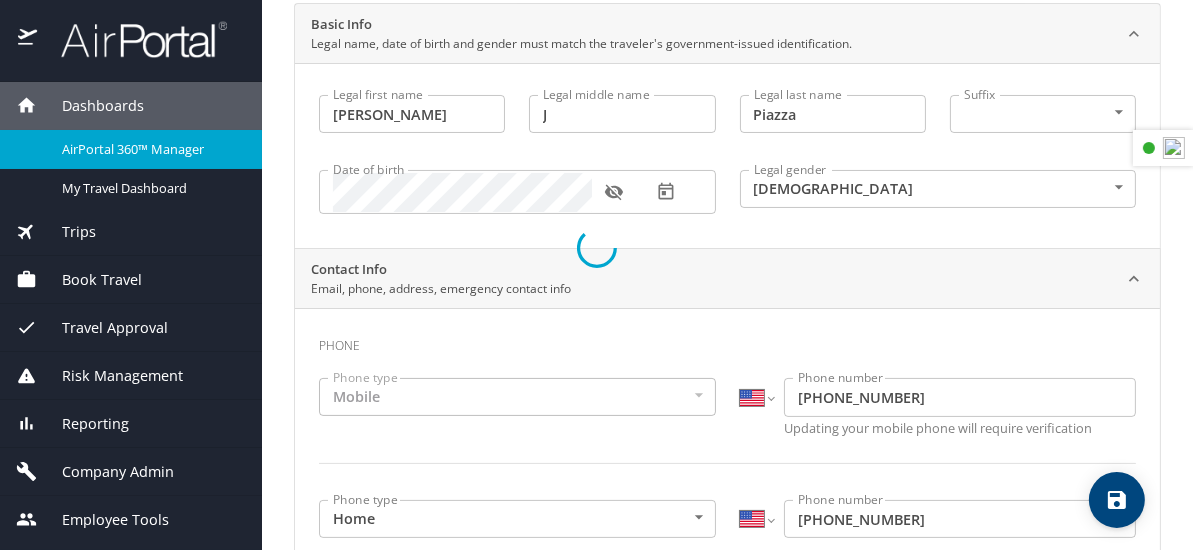 select on "US" 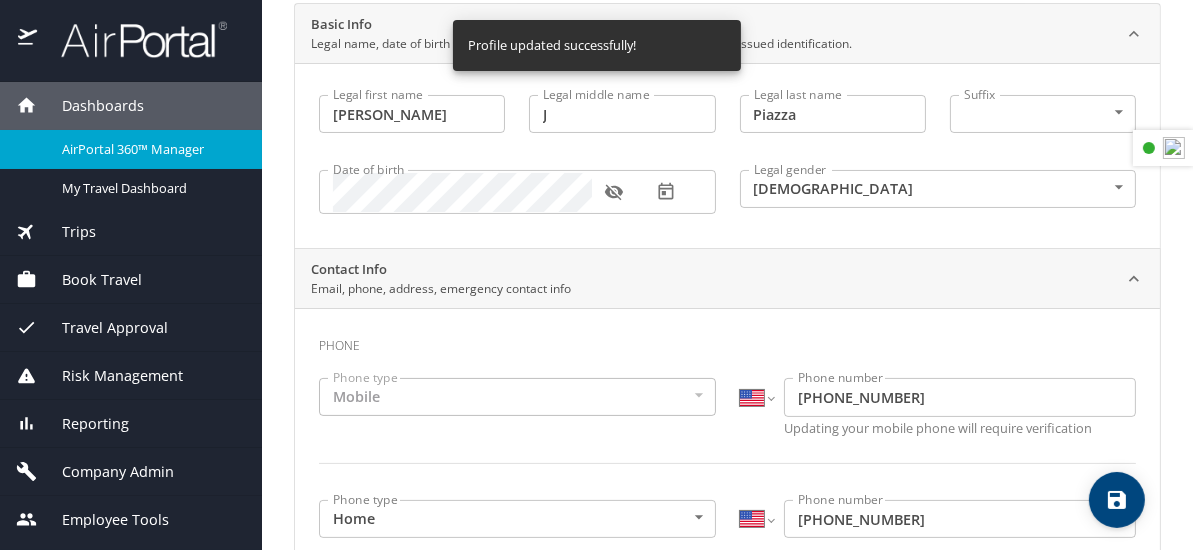 select on "US" 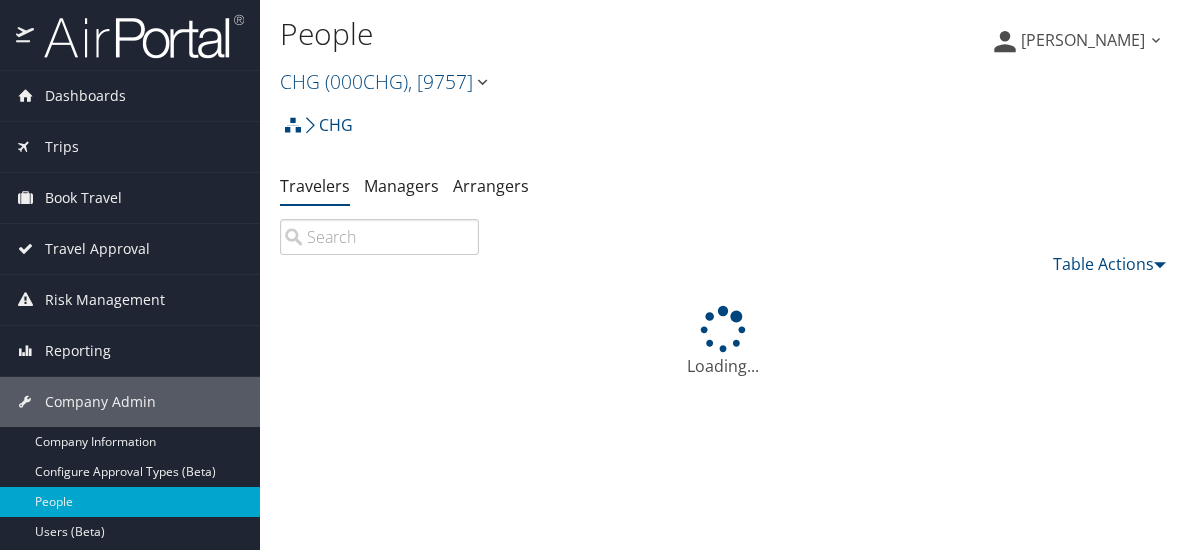 scroll, scrollTop: 0, scrollLeft: 0, axis: both 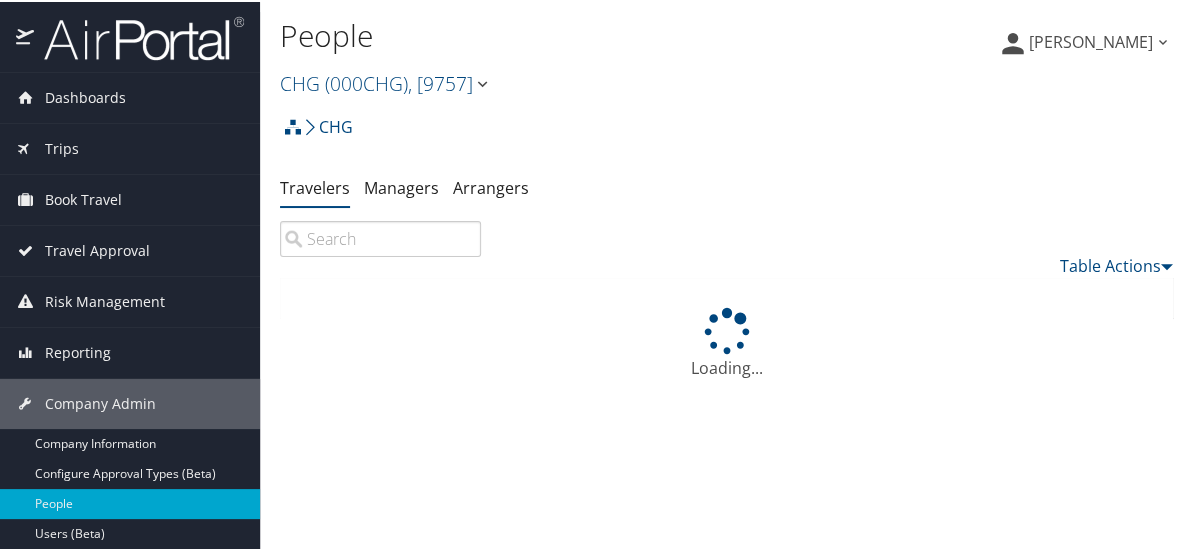 click at bounding box center [380, 237] 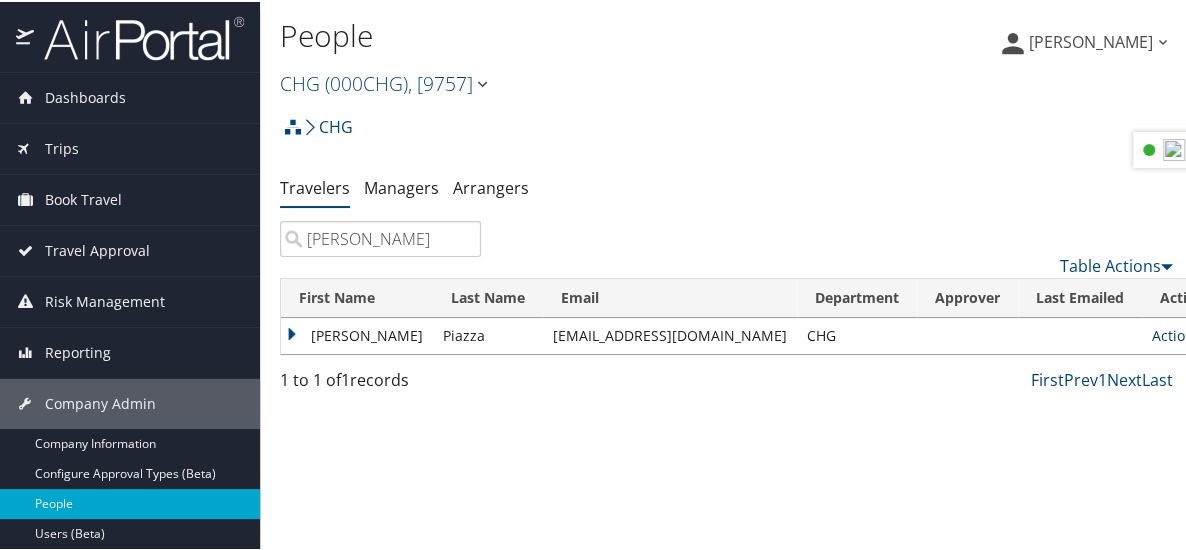 type on "DAVID PIAZZA" 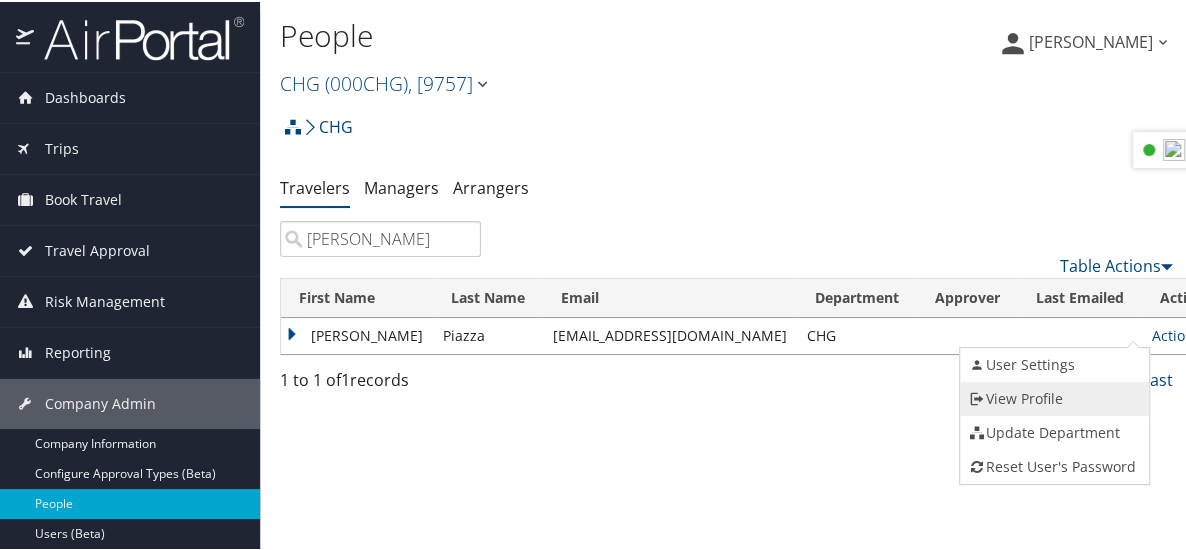 click on "View Profile" at bounding box center (1052, 397) 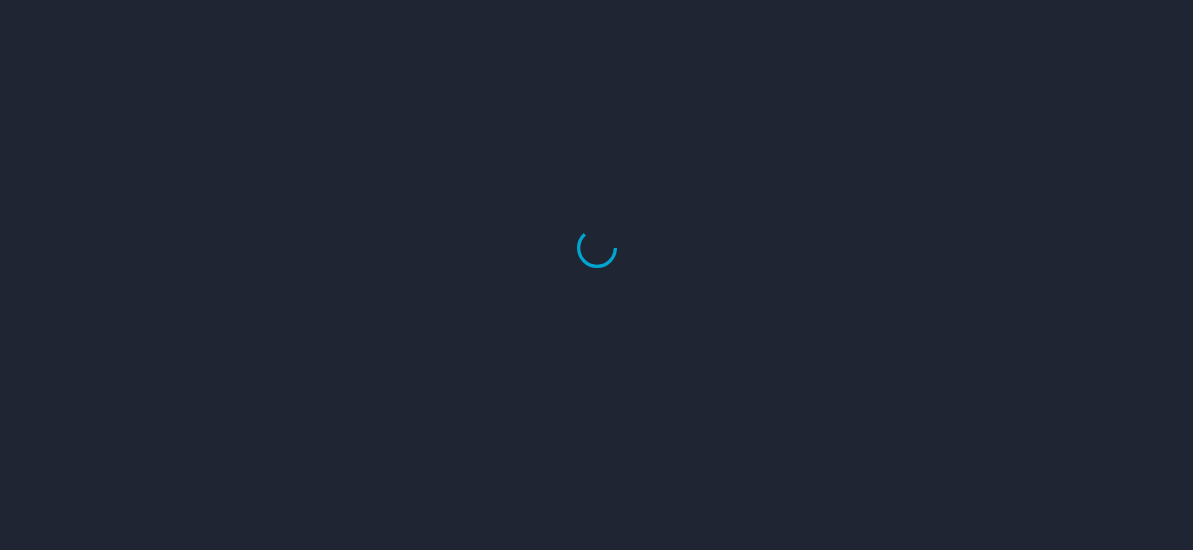 scroll, scrollTop: 0, scrollLeft: 0, axis: both 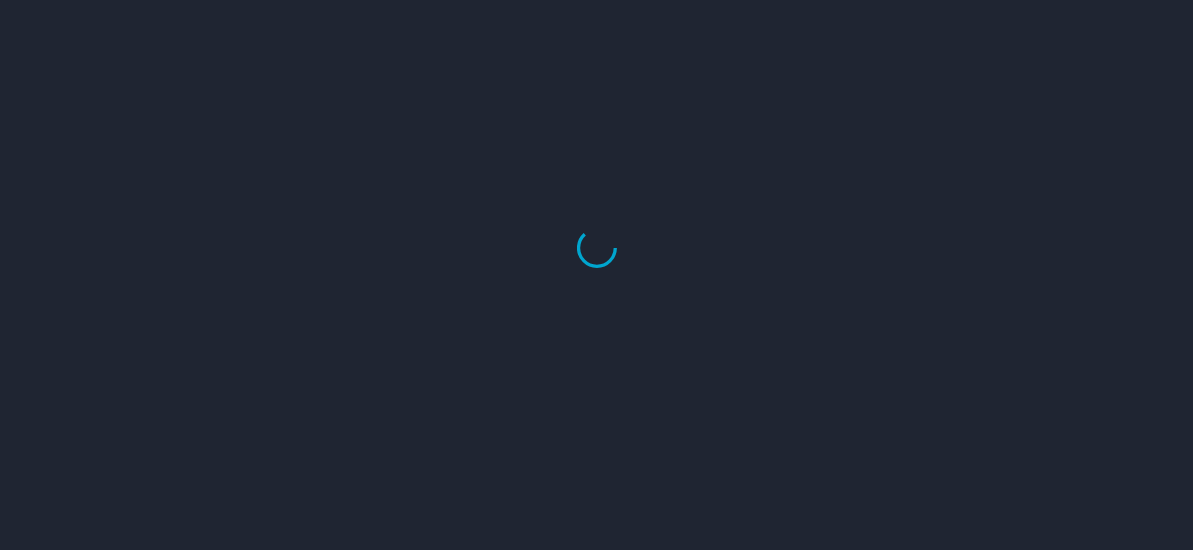 select on "US" 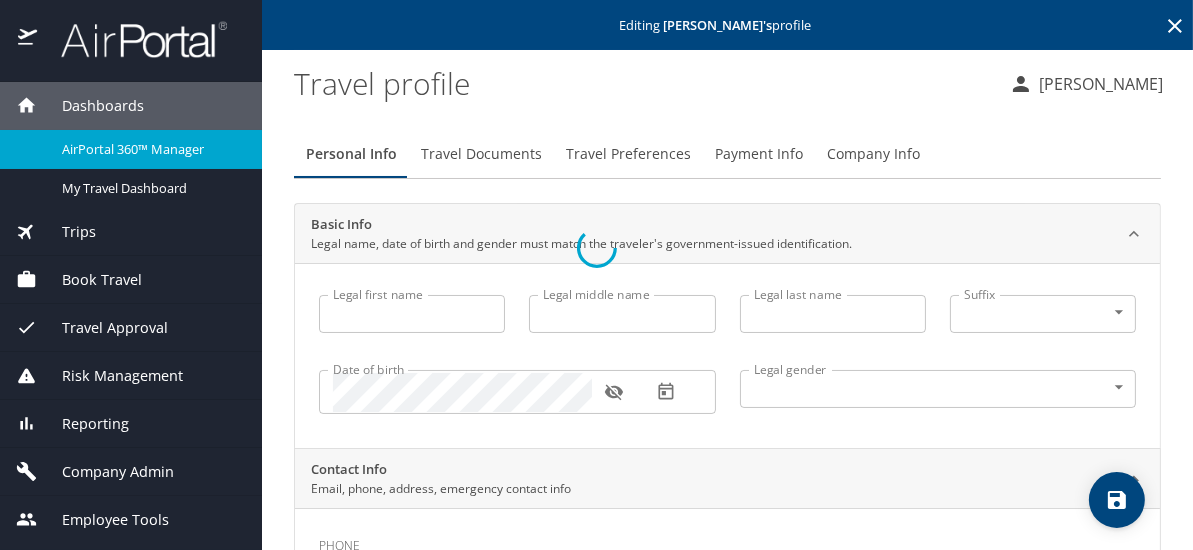type on "David" 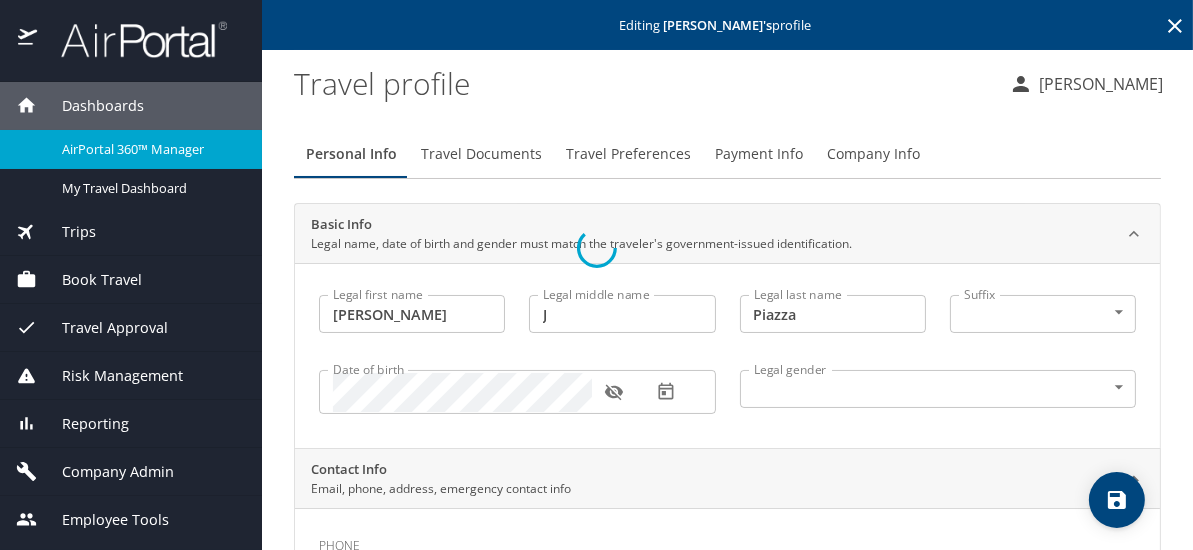 select on "US" 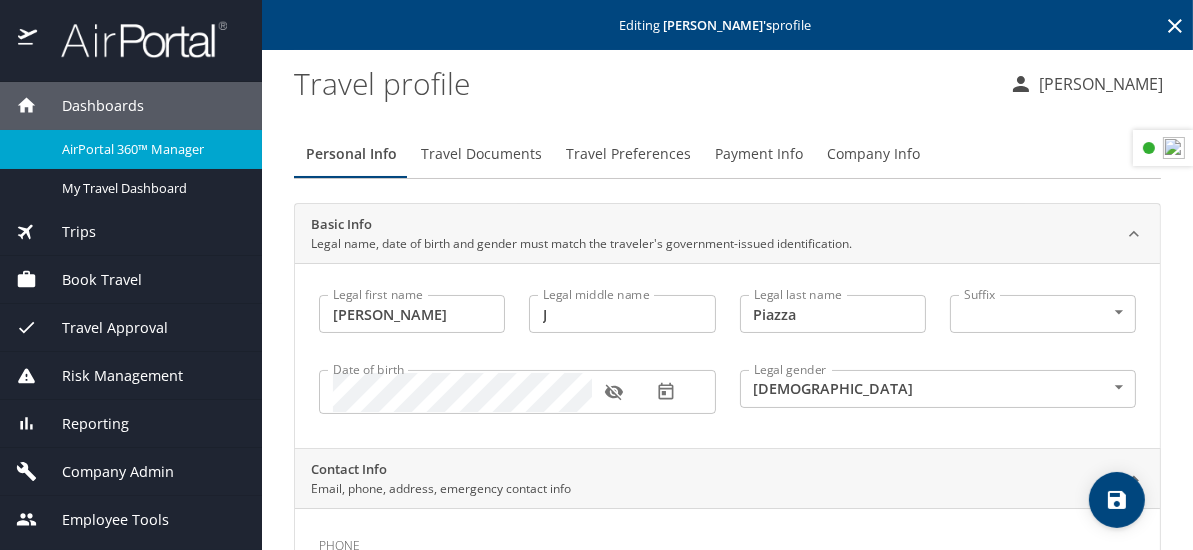 click 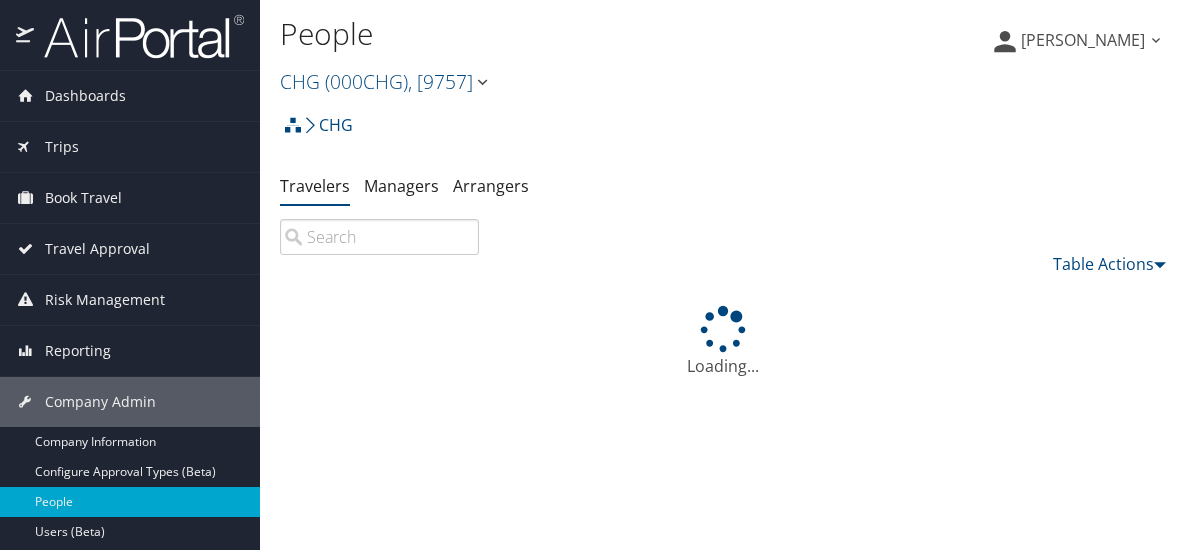 scroll, scrollTop: 0, scrollLeft: 0, axis: both 